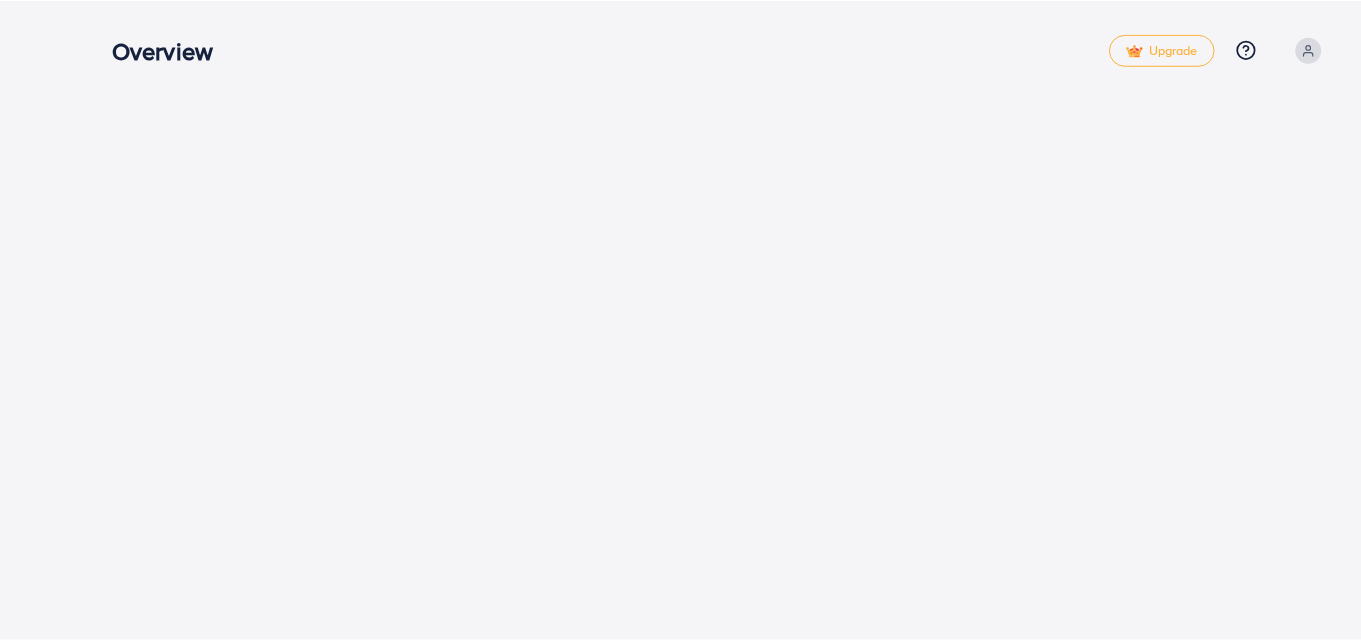 scroll, scrollTop: 0, scrollLeft: 0, axis: both 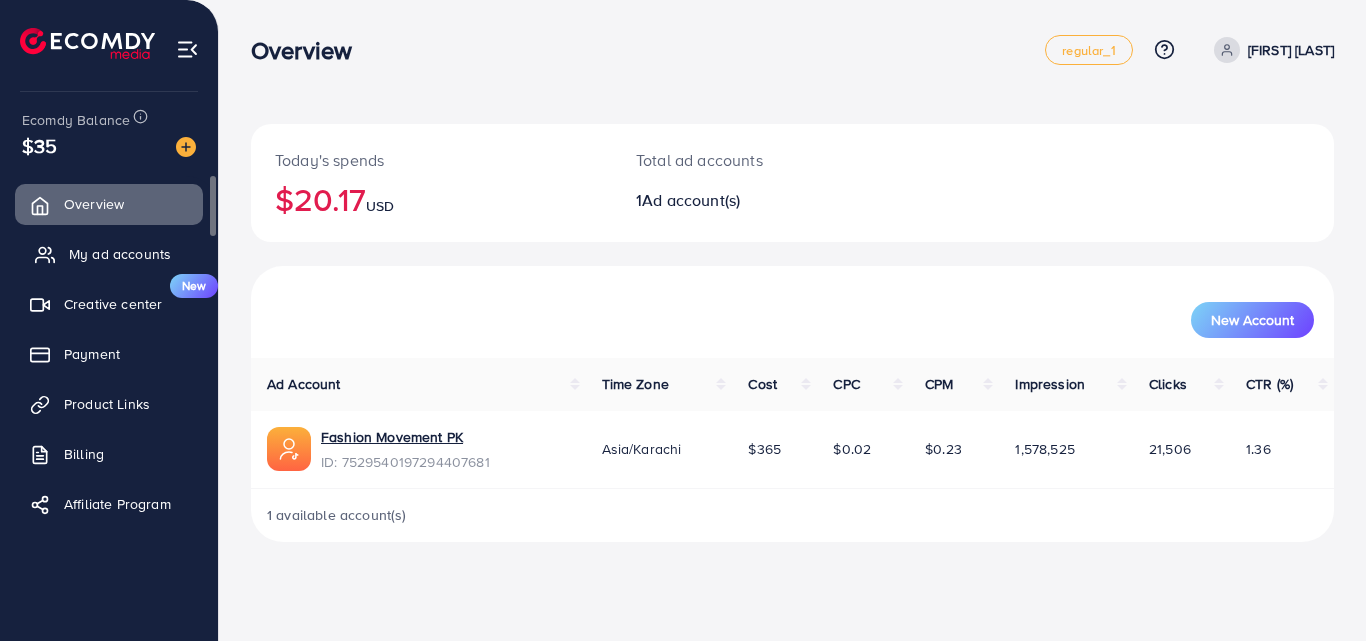 click on "My ad accounts" at bounding box center (120, 254) 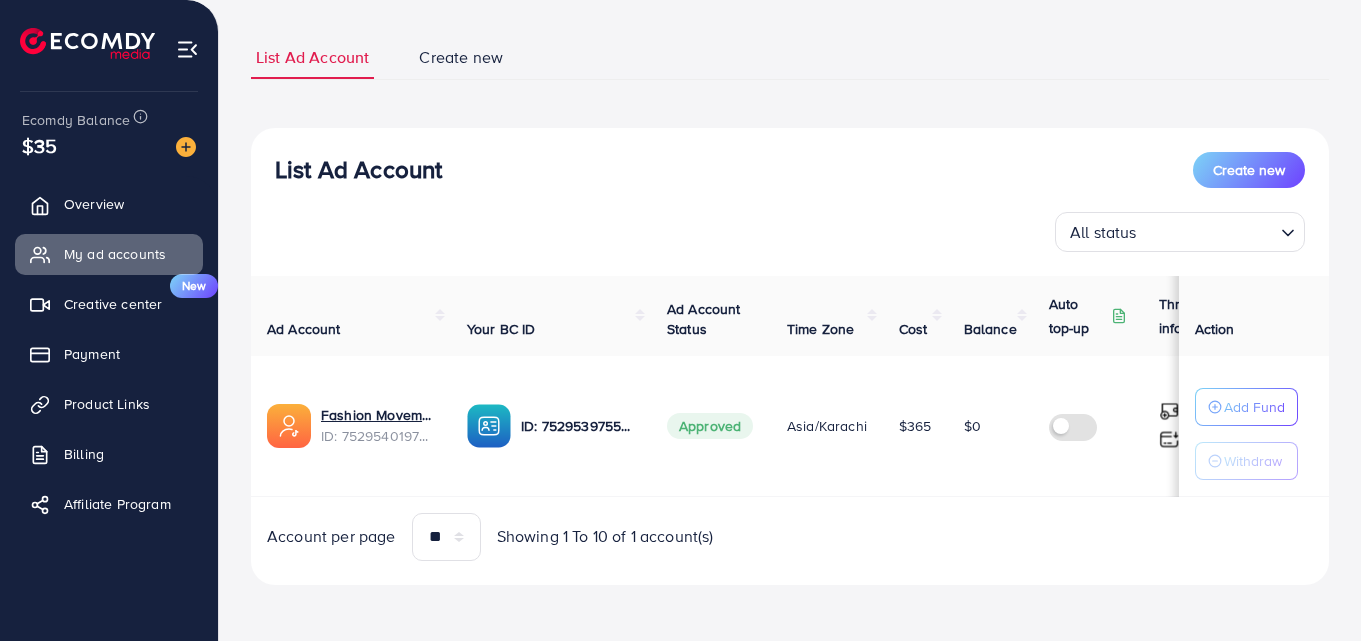 scroll, scrollTop: 117, scrollLeft: 0, axis: vertical 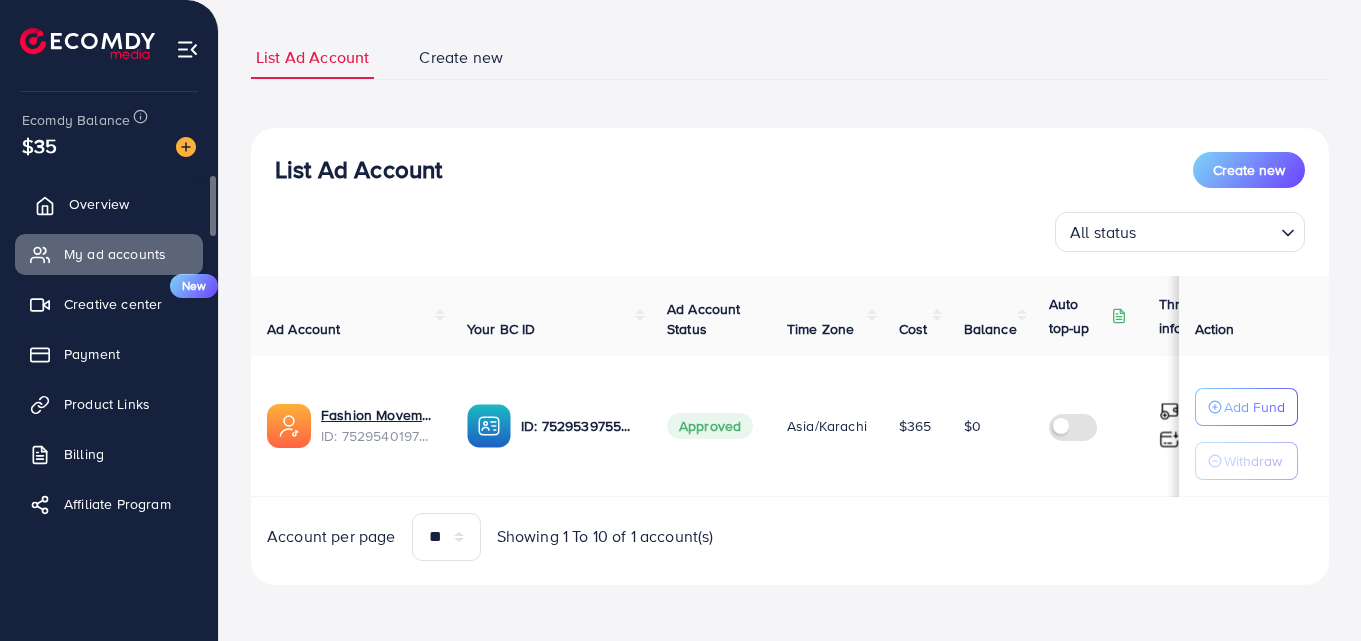 click on "Overview" at bounding box center [99, 204] 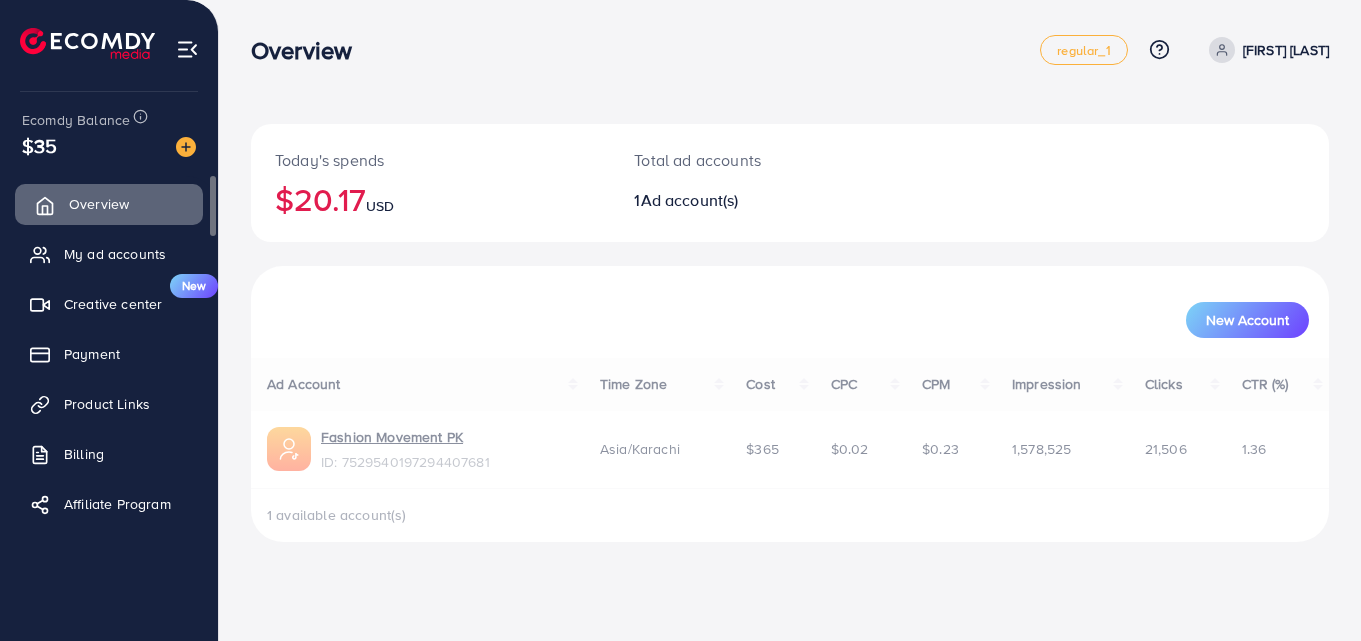 scroll, scrollTop: 0, scrollLeft: 0, axis: both 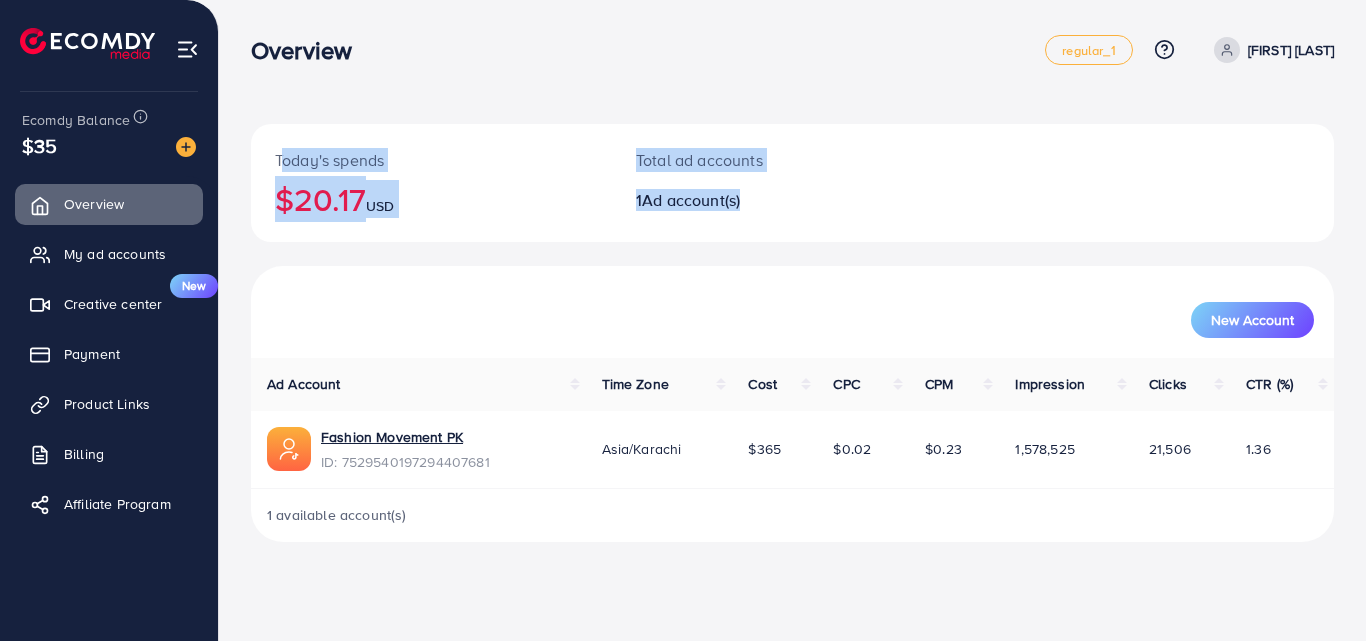 drag, startPoint x: 274, startPoint y: 160, endPoint x: 747, endPoint y: 231, distance: 478.29907 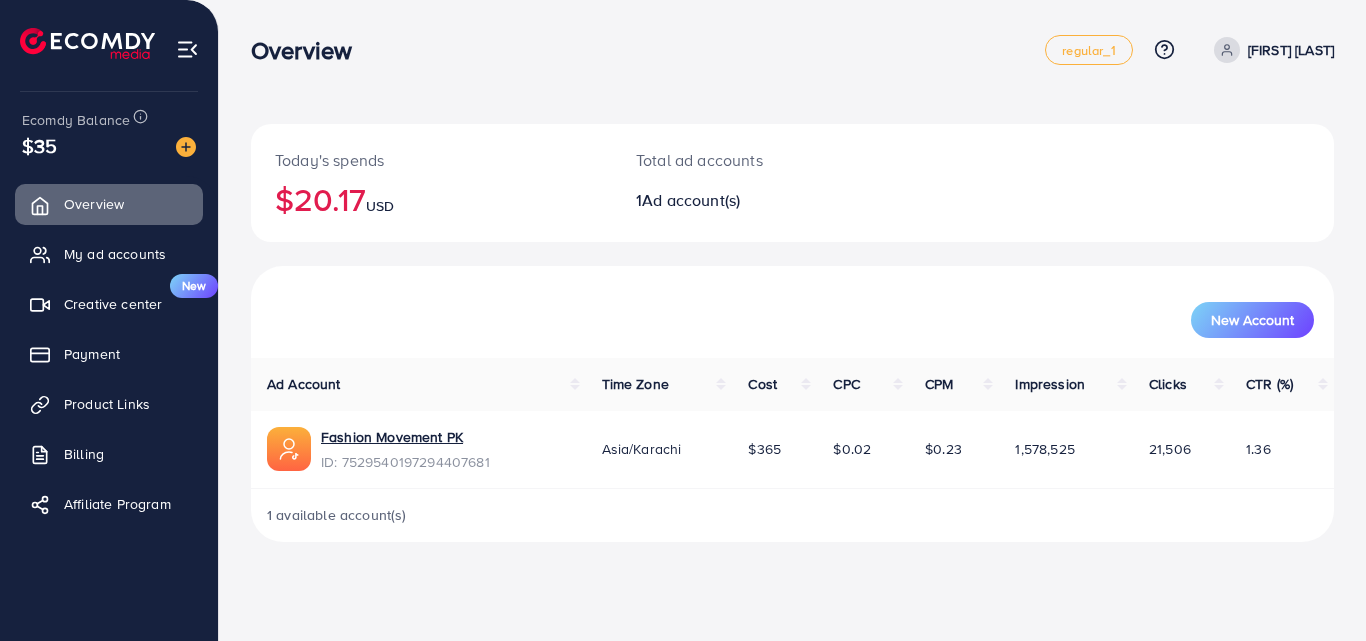 click on "New Account" at bounding box center [792, 312] 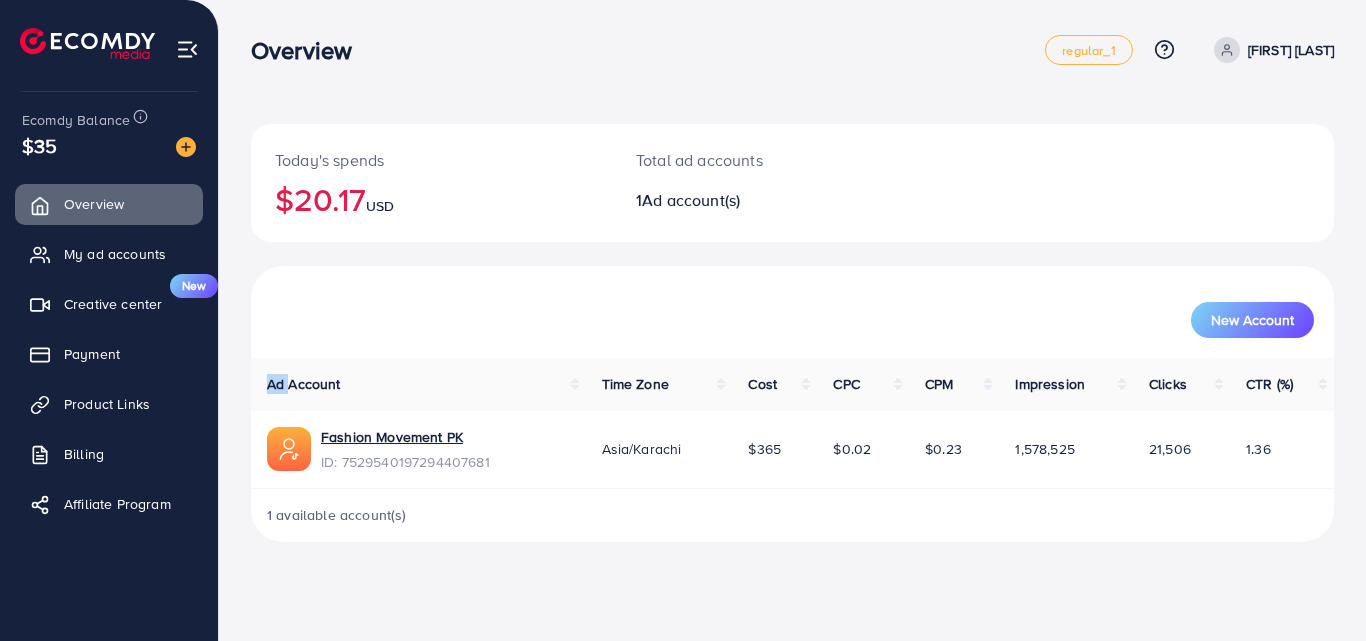 click on "New Account" at bounding box center (792, 312) 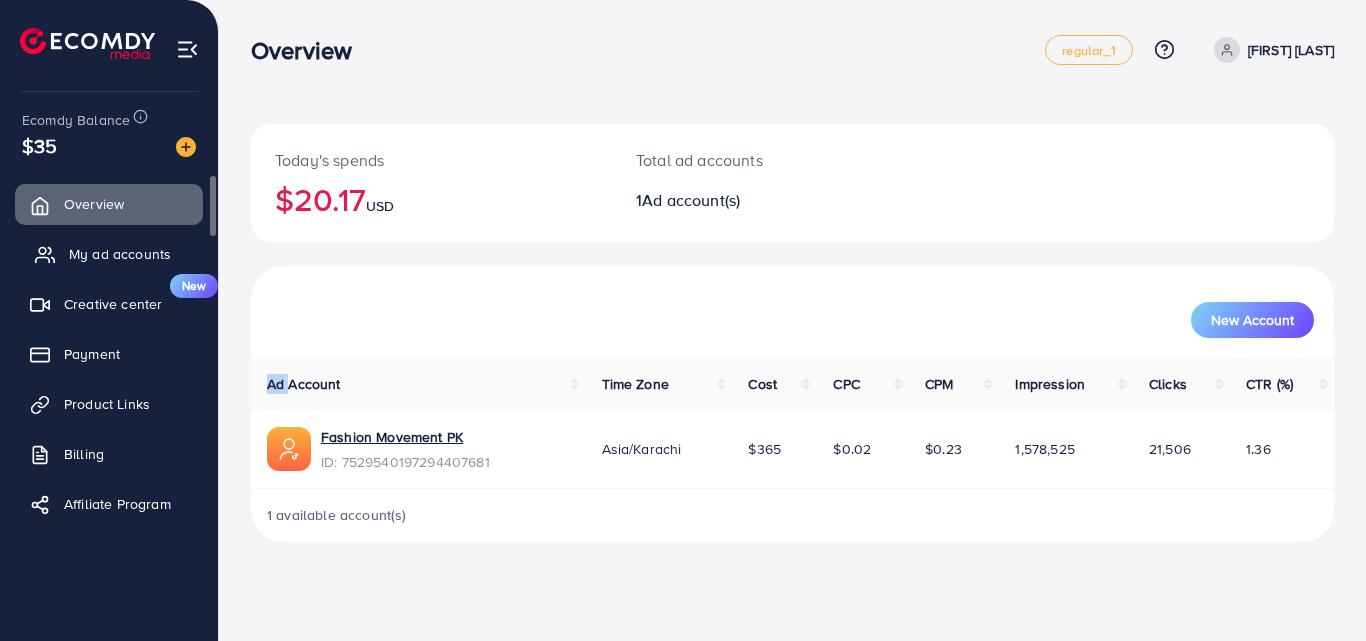 click on "My ad accounts" at bounding box center (120, 254) 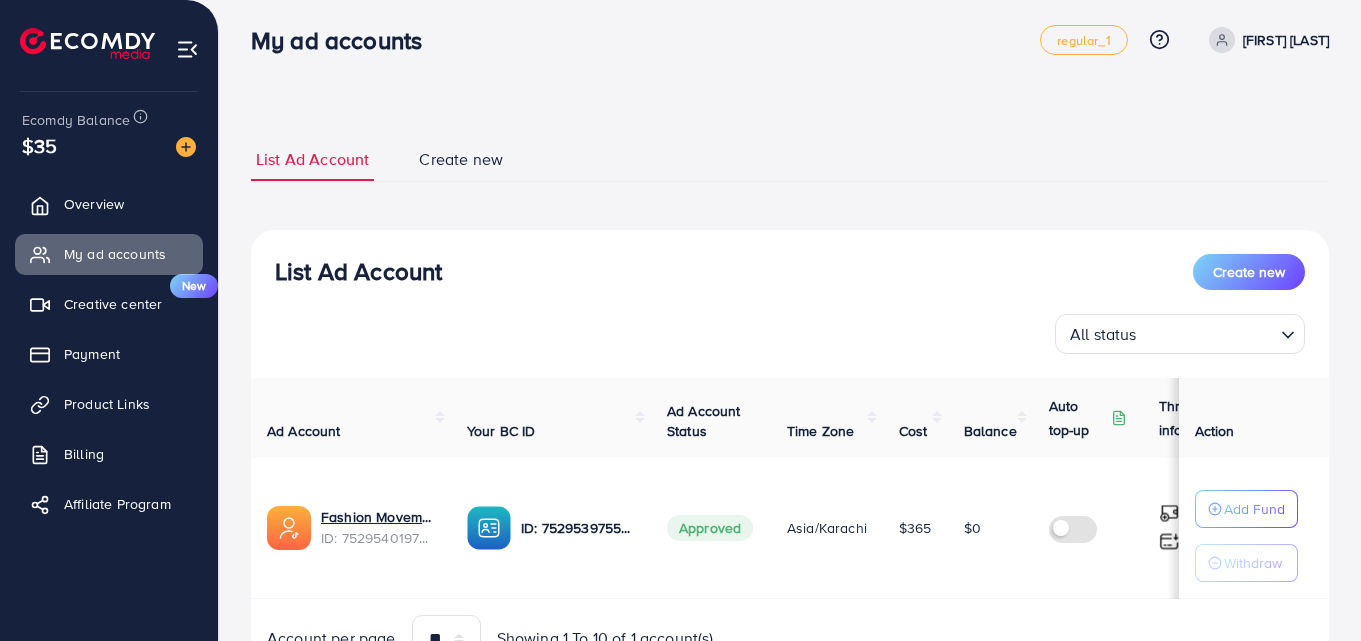 scroll, scrollTop: 0, scrollLeft: 0, axis: both 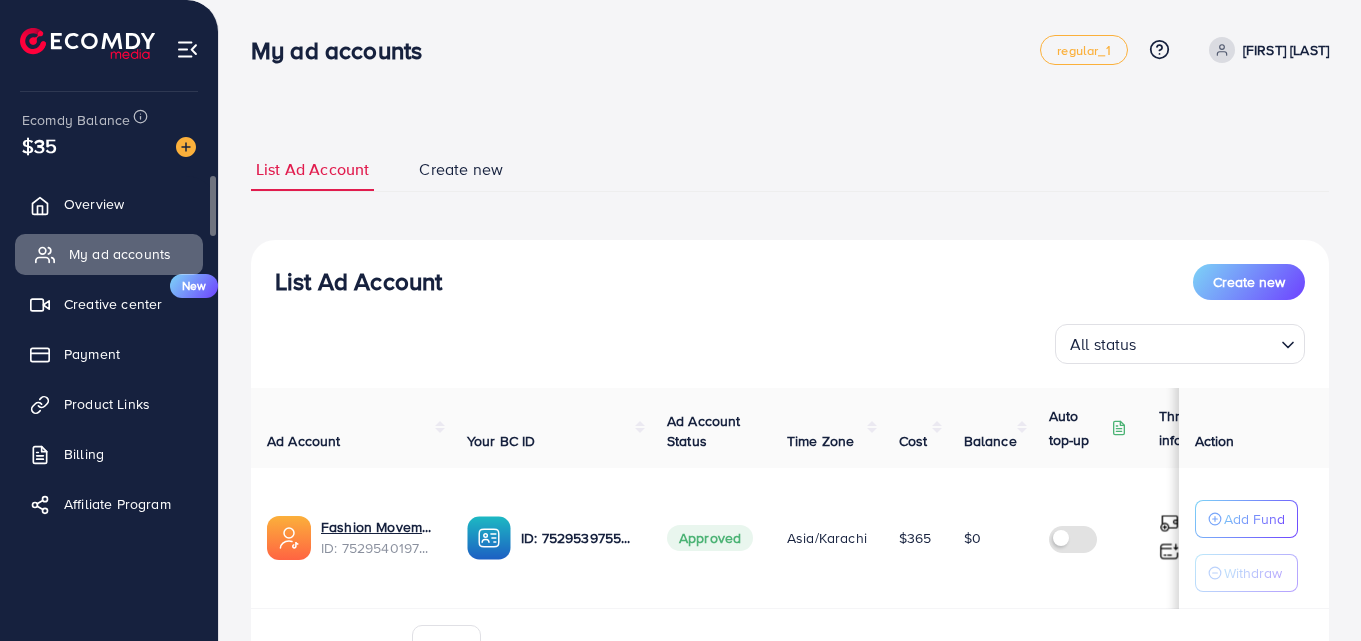click on "My ad accounts" at bounding box center [109, 254] 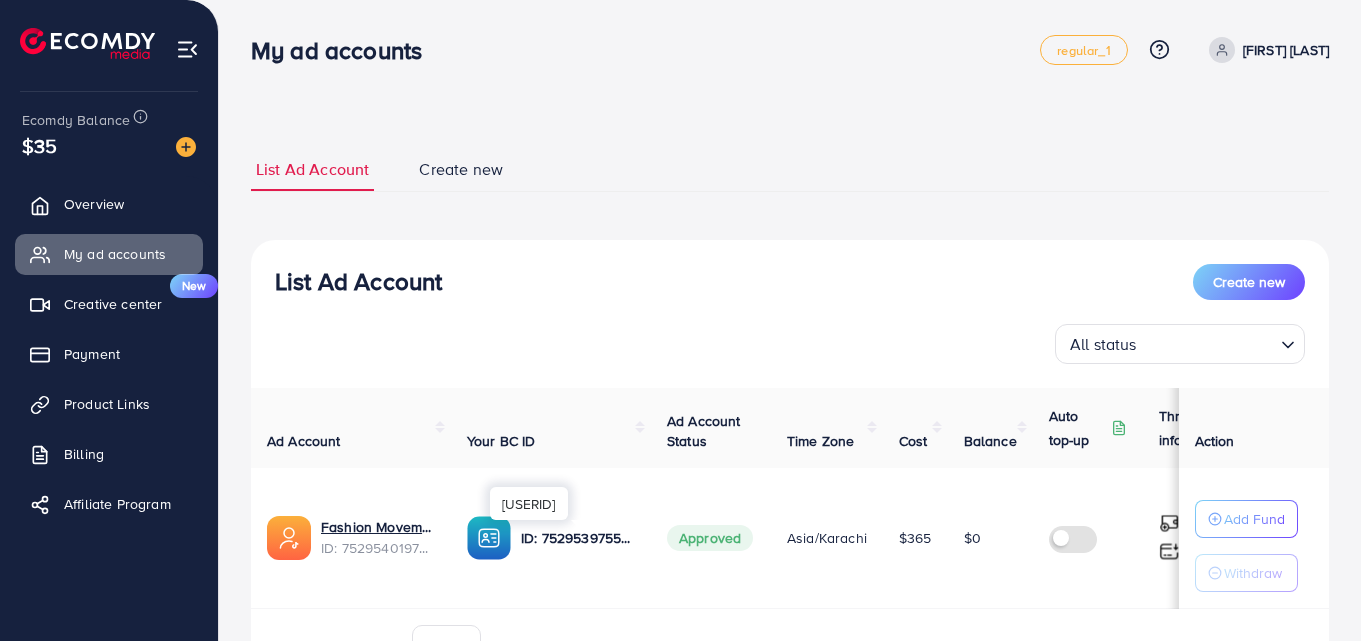 click on "ID: 7529539755860836369" at bounding box center (578, 538) 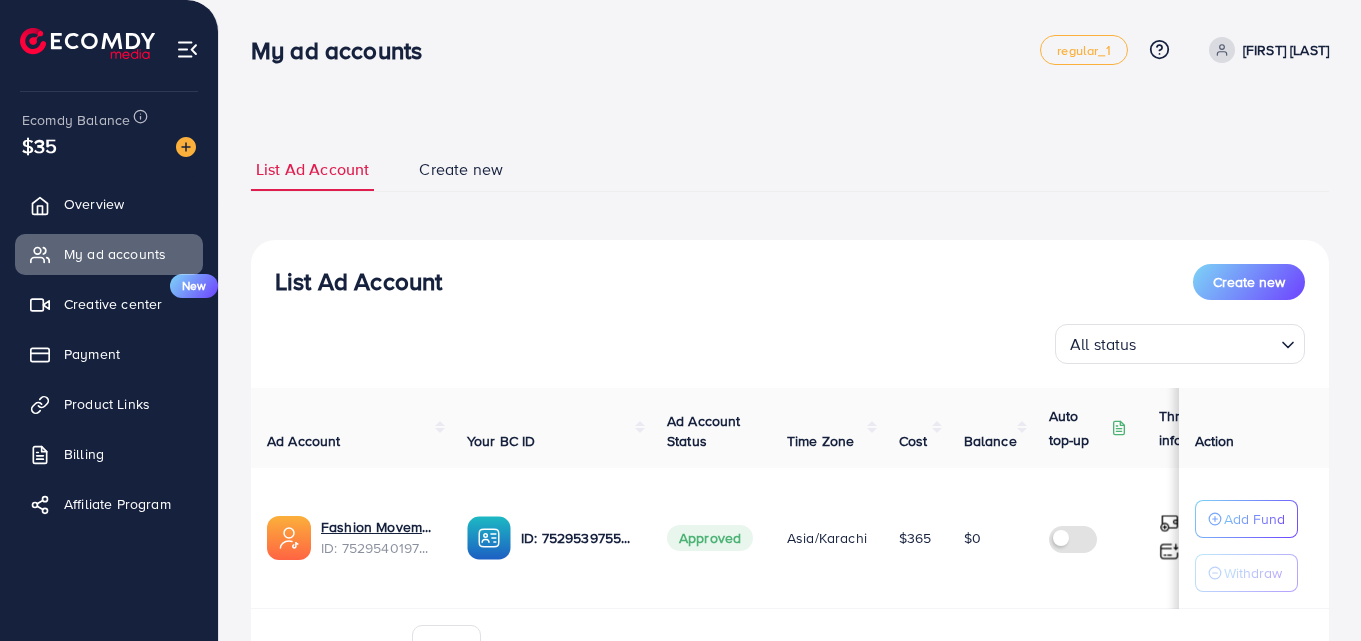 drag, startPoint x: 756, startPoint y: 533, endPoint x: 1075, endPoint y: 535, distance: 319.00626 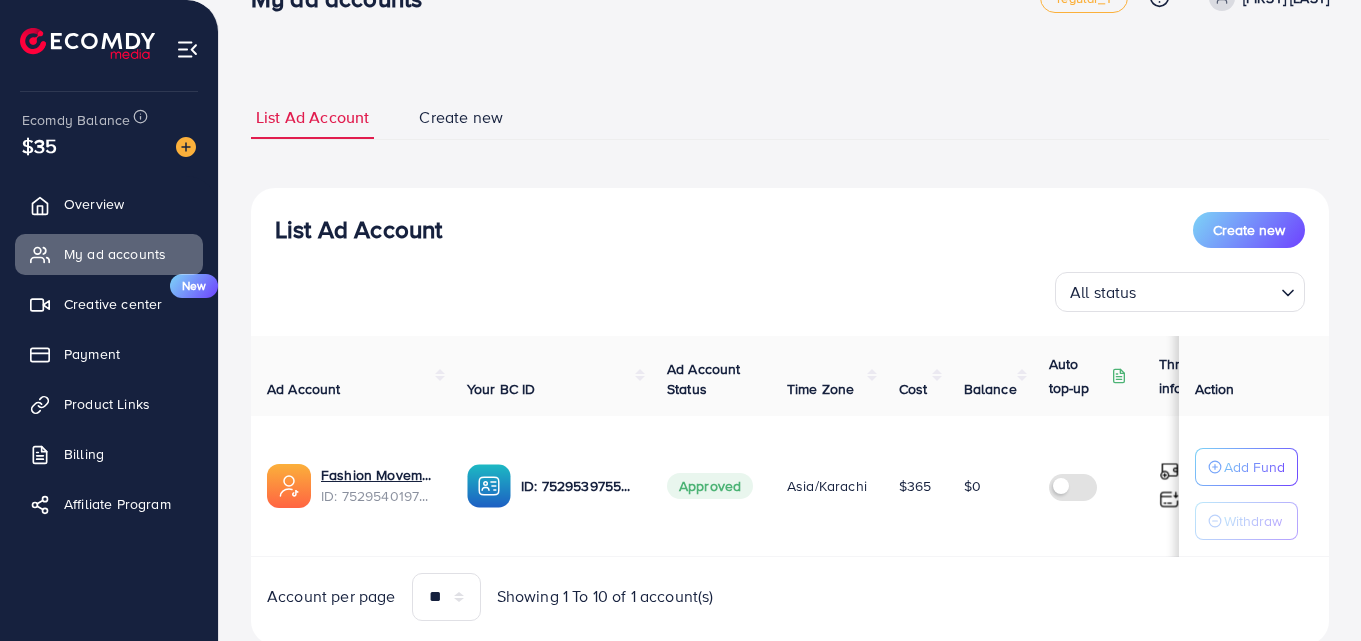 scroll, scrollTop: 100, scrollLeft: 0, axis: vertical 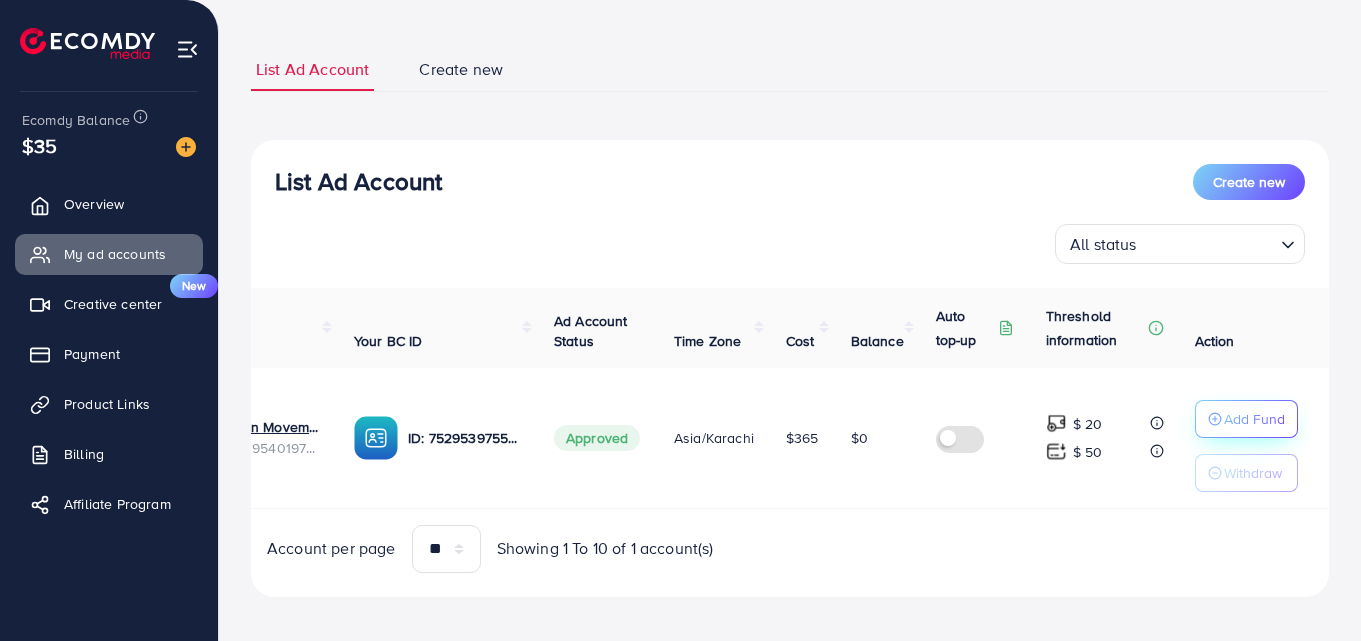 click on "Add Fund" at bounding box center (1254, 419) 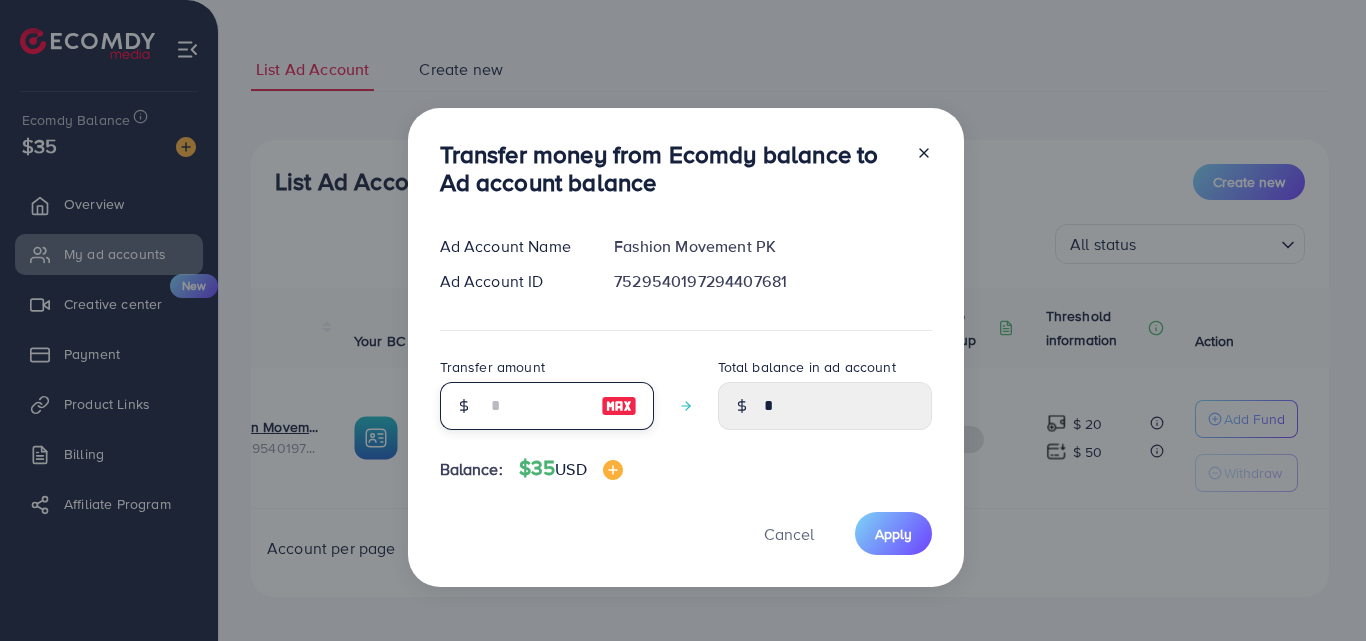 click at bounding box center [536, 406] 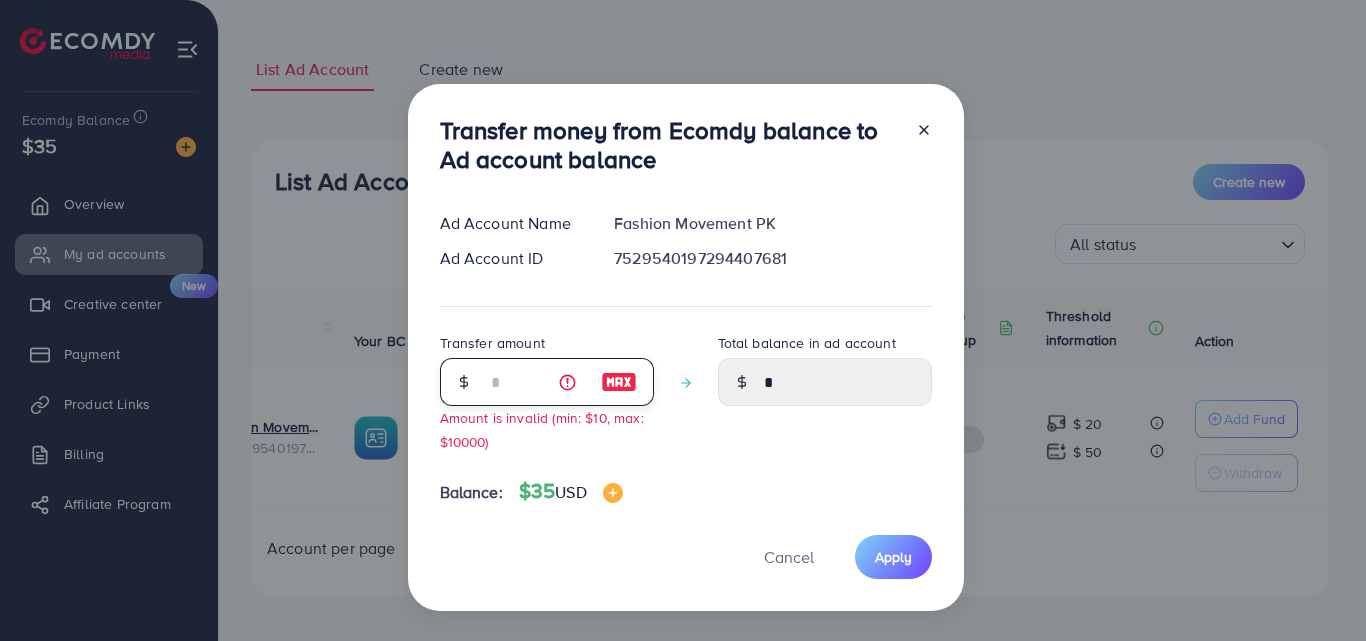 type on "****" 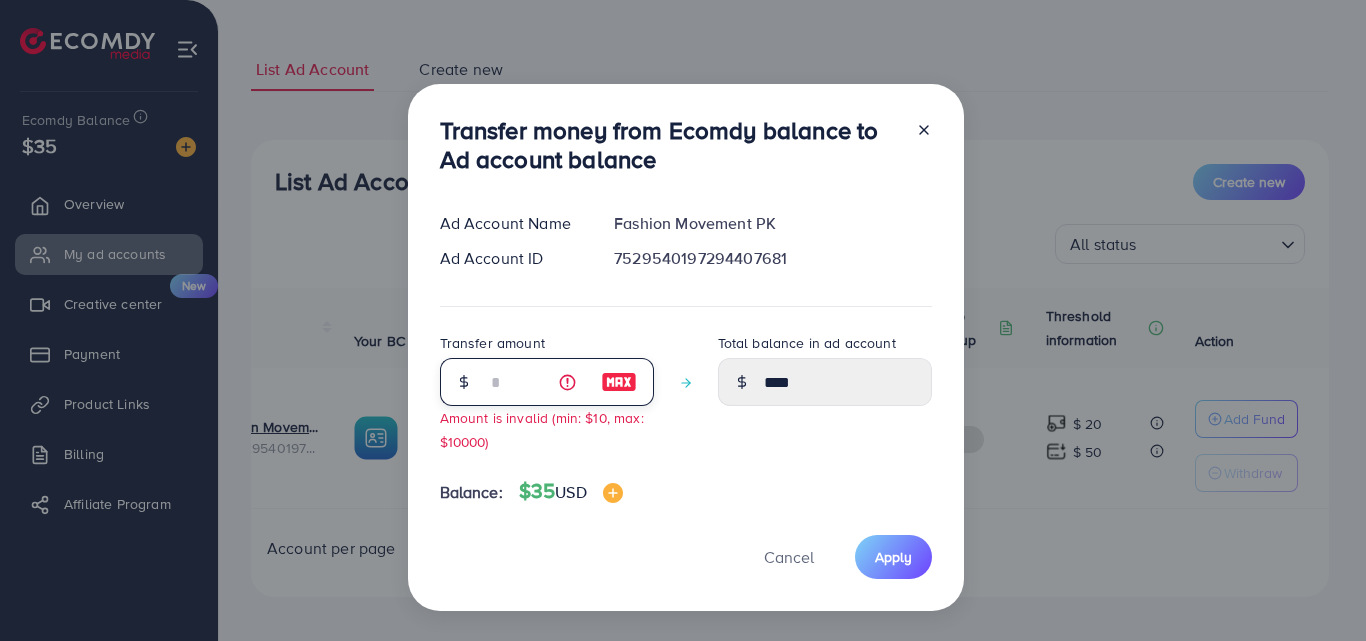 type on "**" 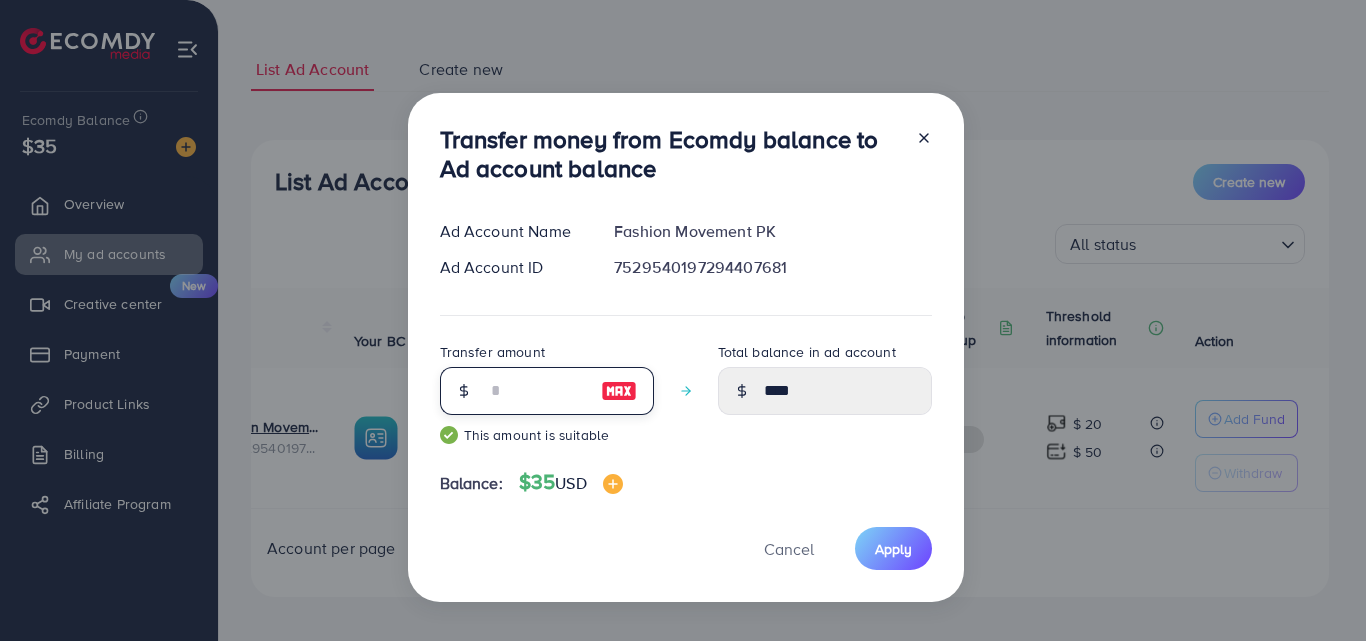 type on "*****" 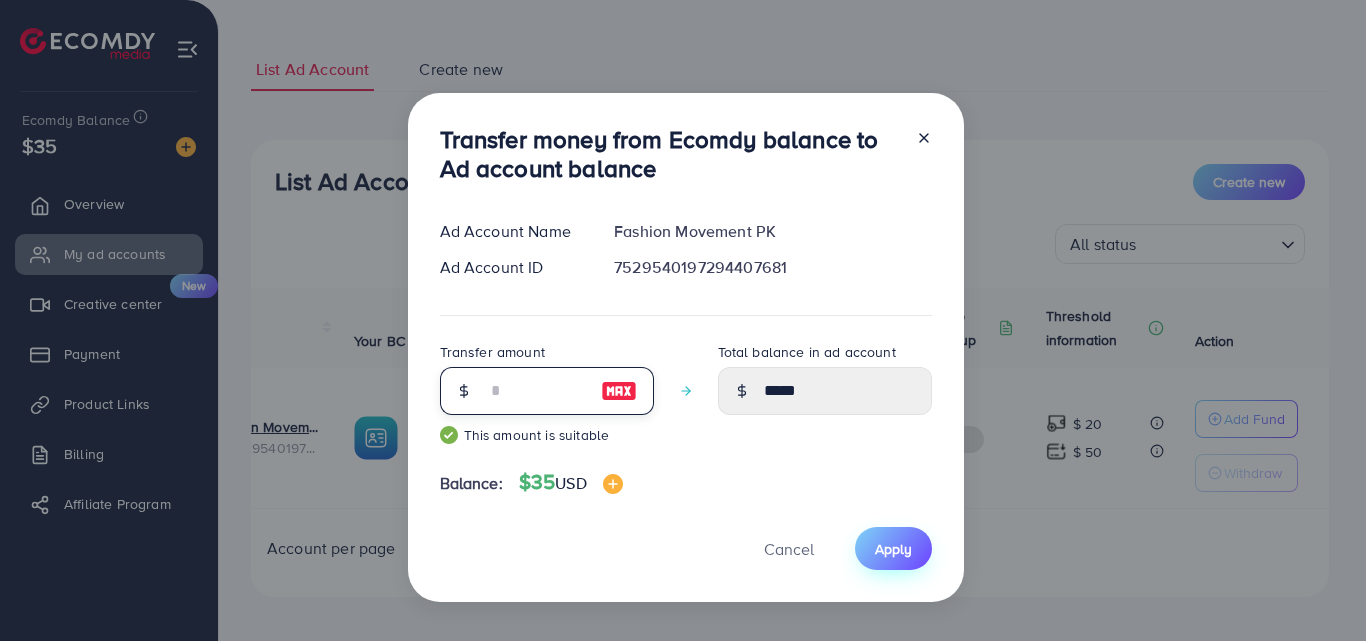 type on "**" 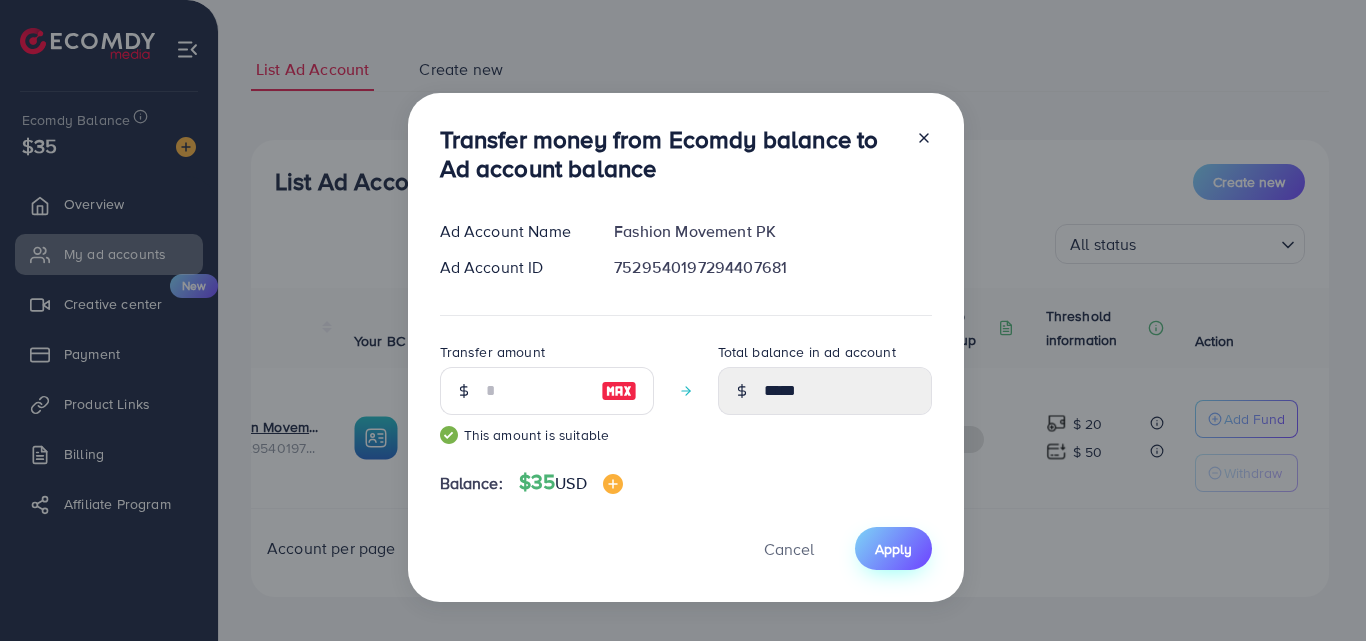 click on "Apply" at bounding box center (893, 549) 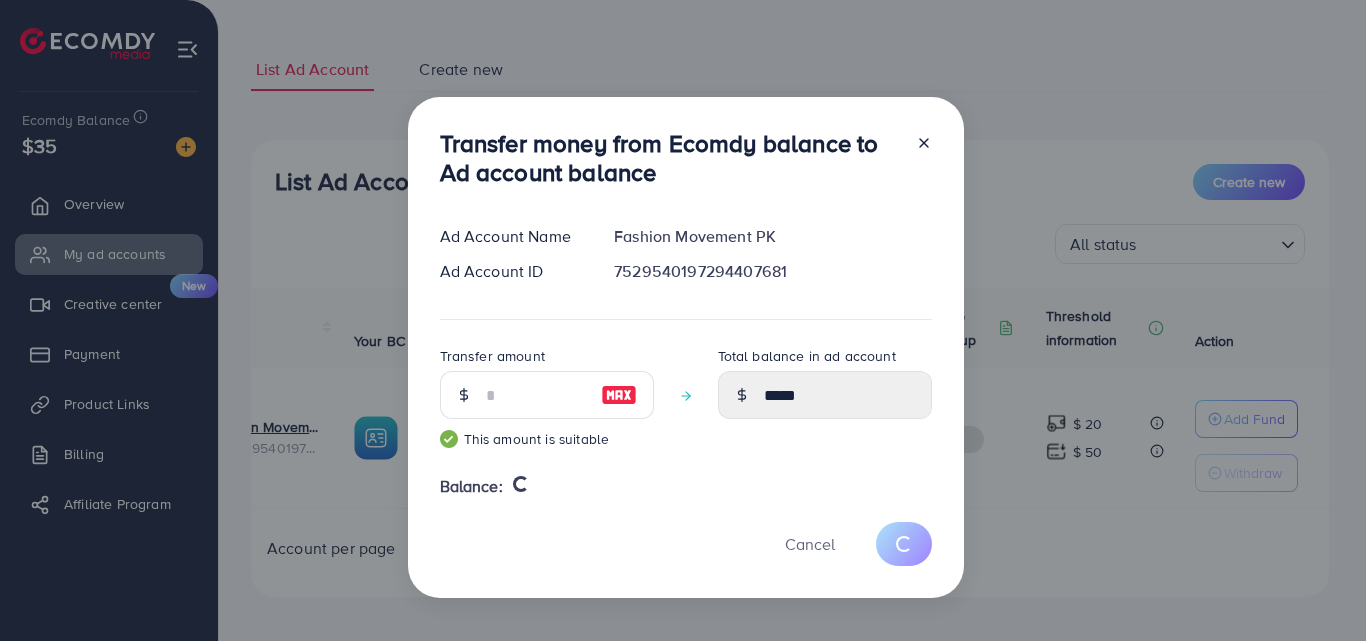 type 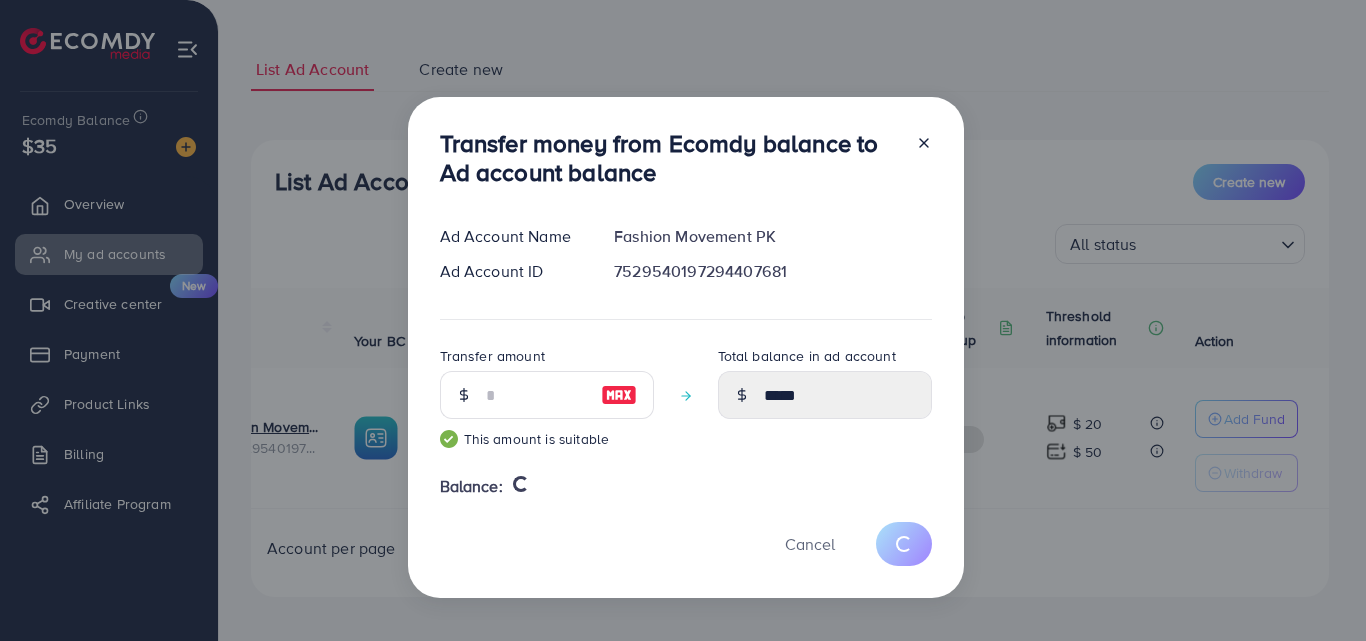 type on "*" 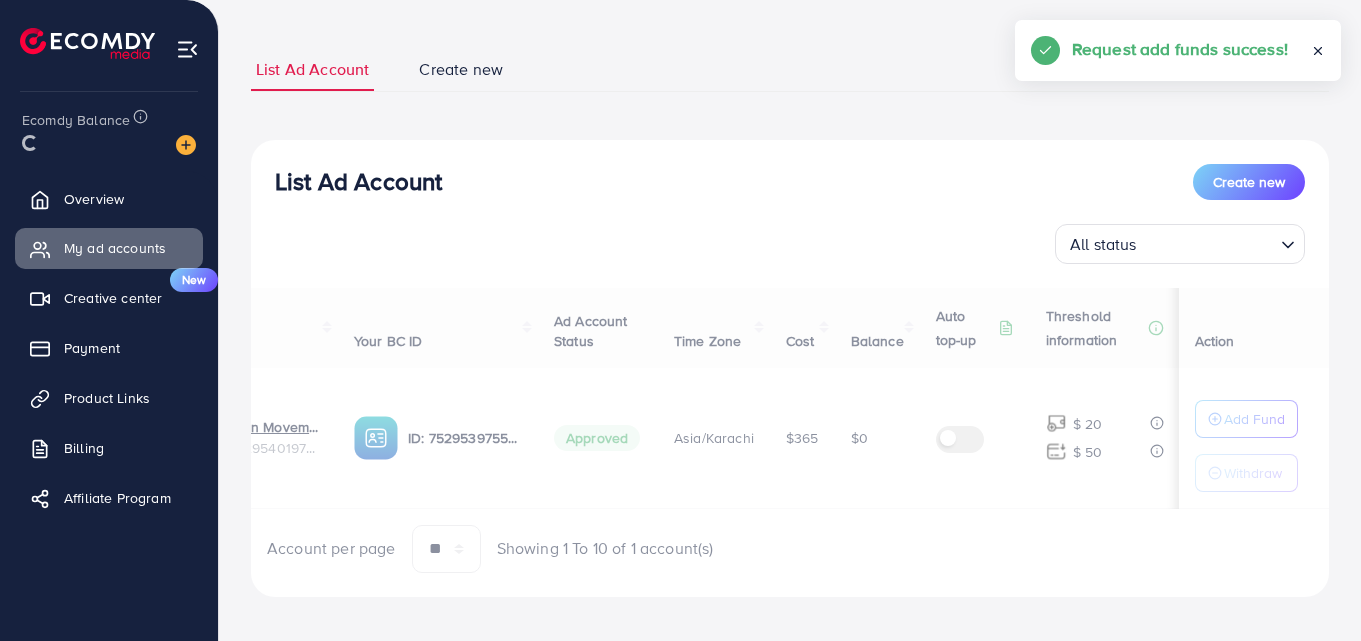 scroll, scrollTop: 0, scrollLeft: 108, axis: horizontal 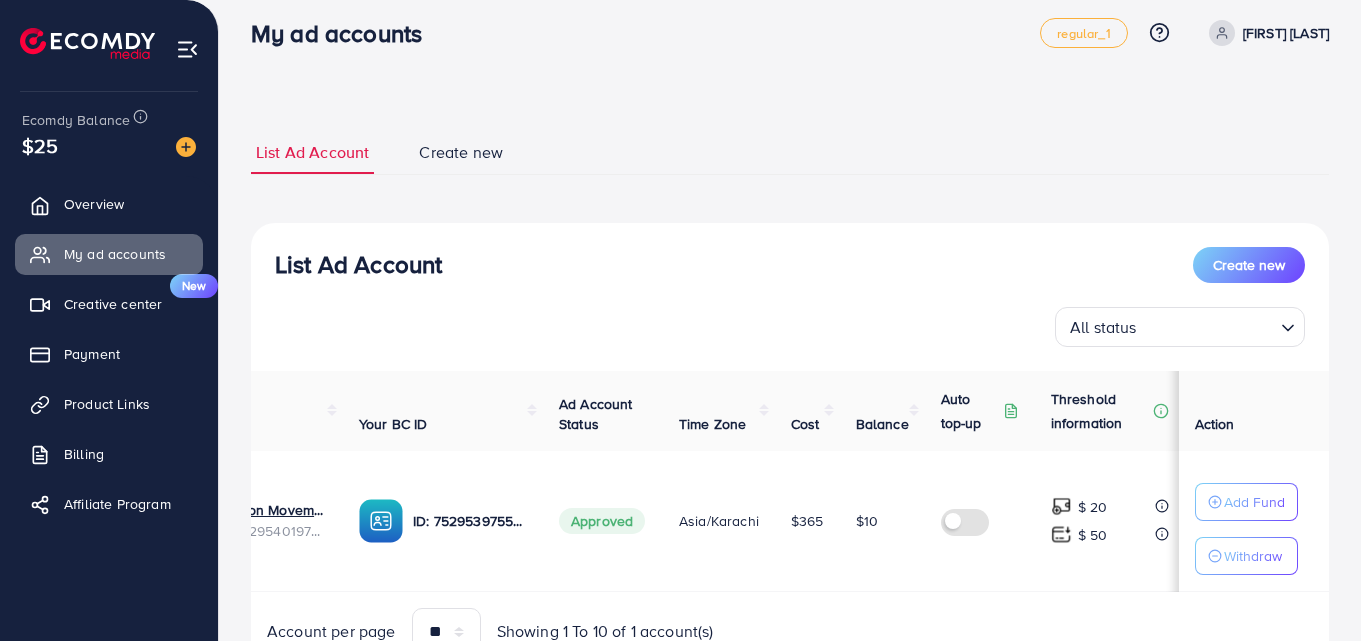 click on "Create new" at bounding box center [461, 152] 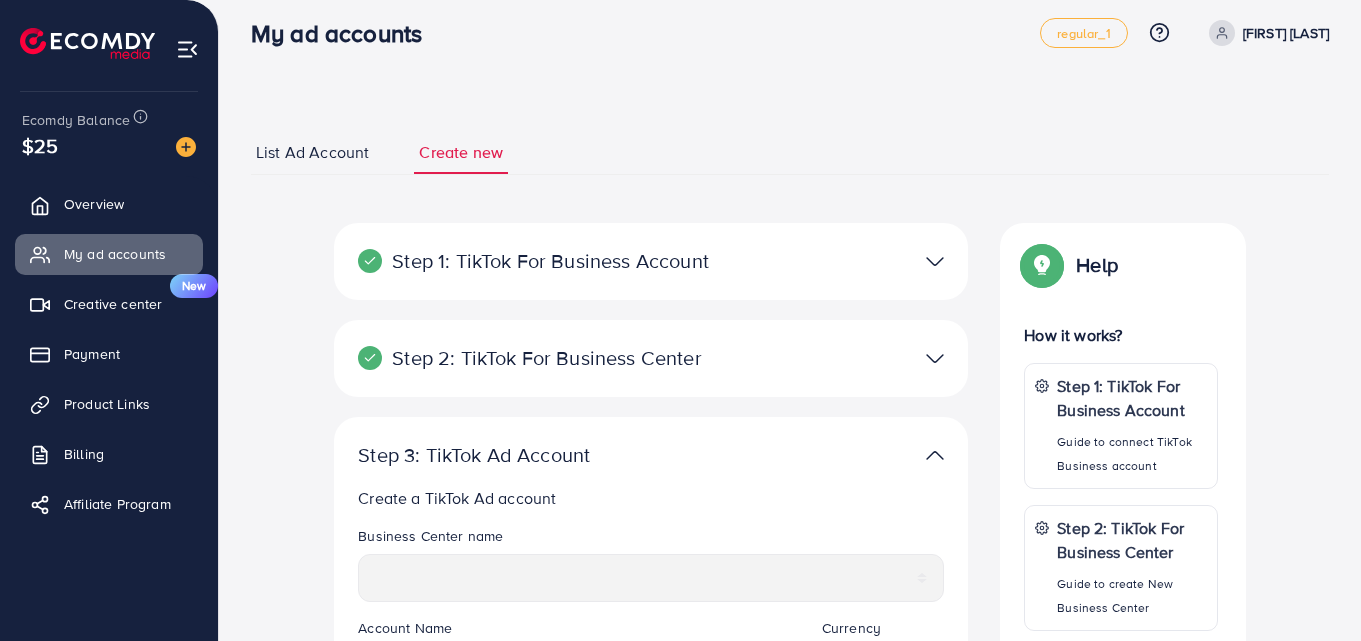 scroll, scrollTop: 0, scrollLeft: 0, axis: both 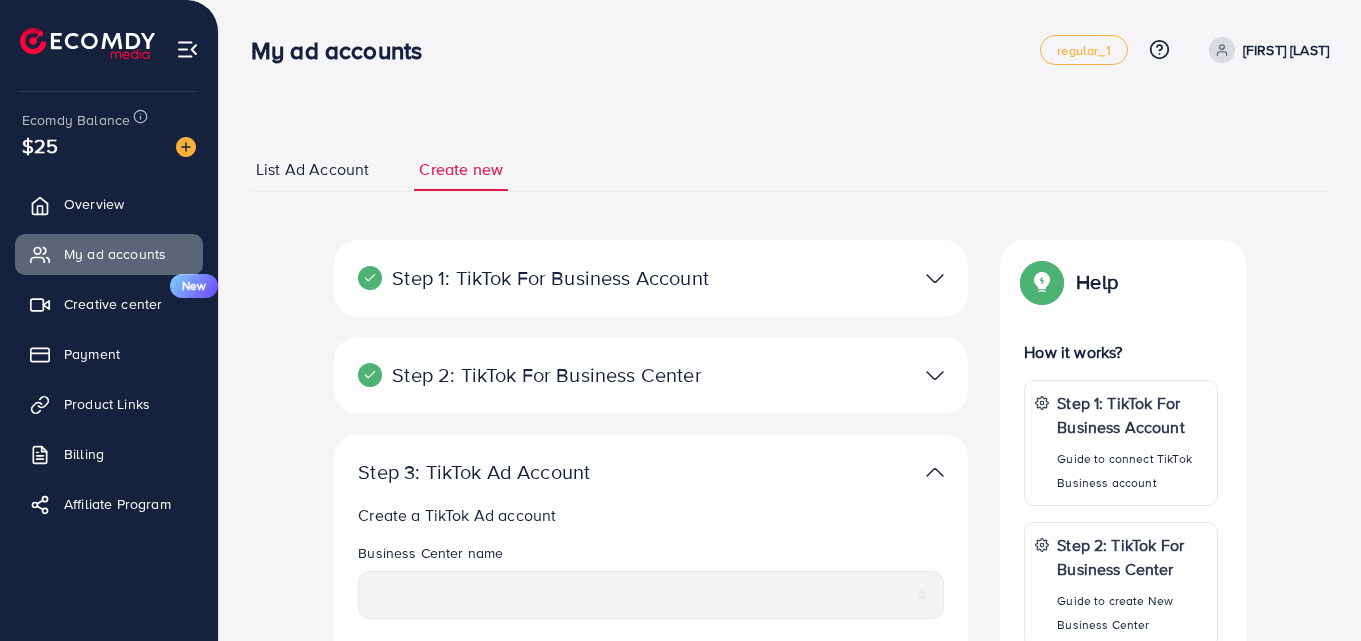 click at bounding box center (857, 278) 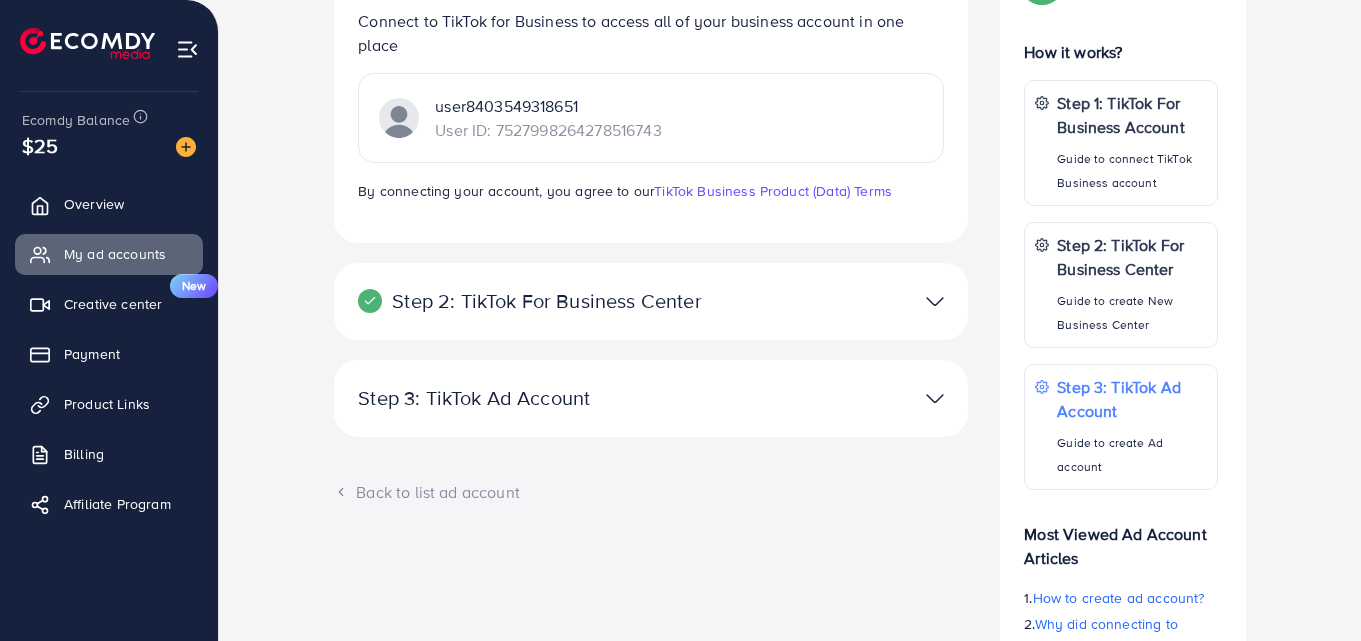 click at bounding box center (935, 301) 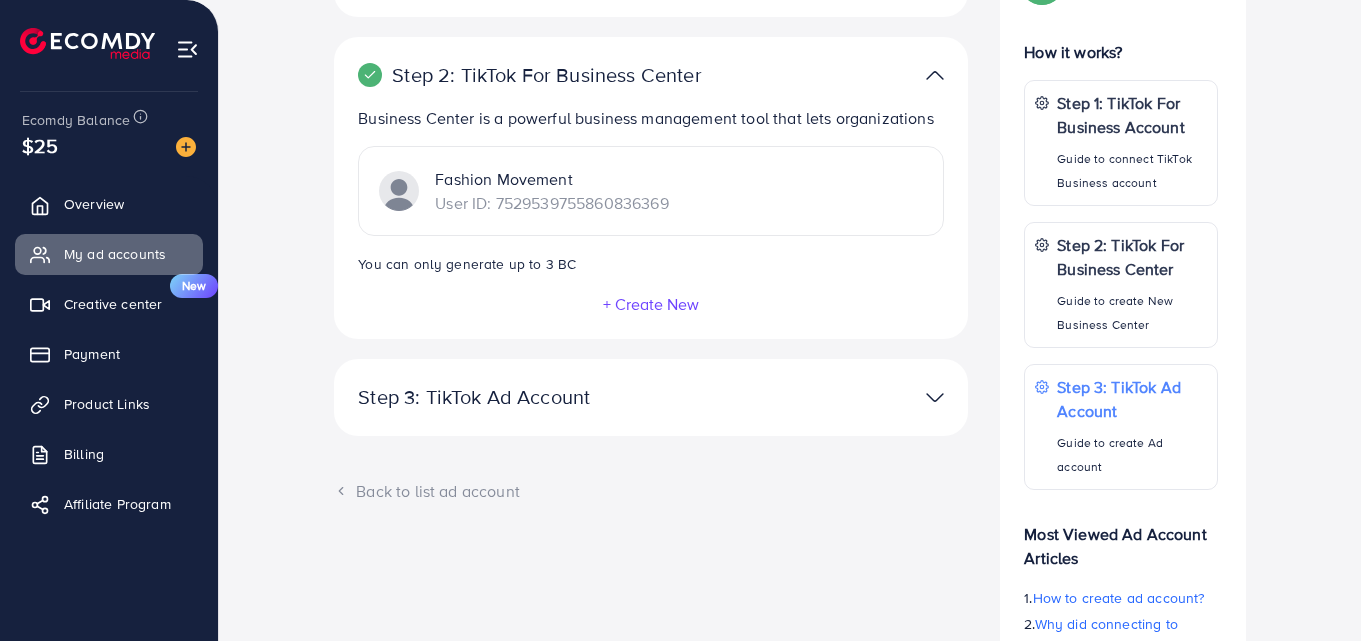 scroll, scrollTop: 284, scrollLeft: 0, axis: vertical 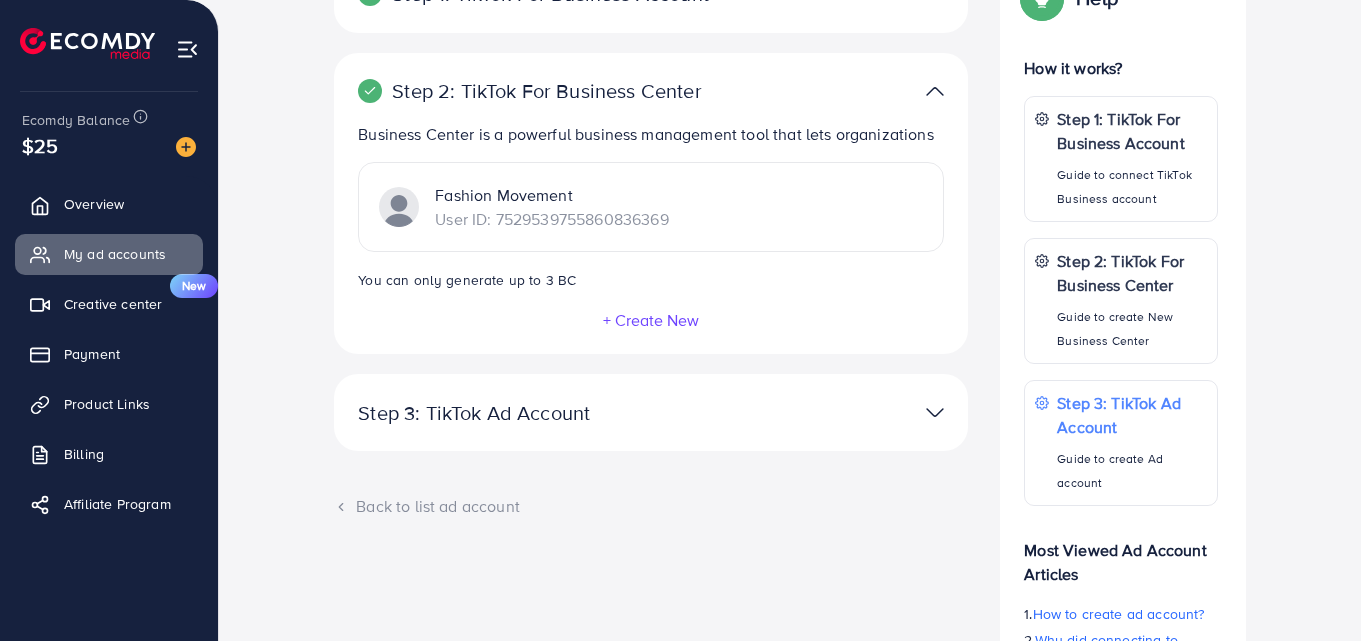 click at bounding box center [857, 412] 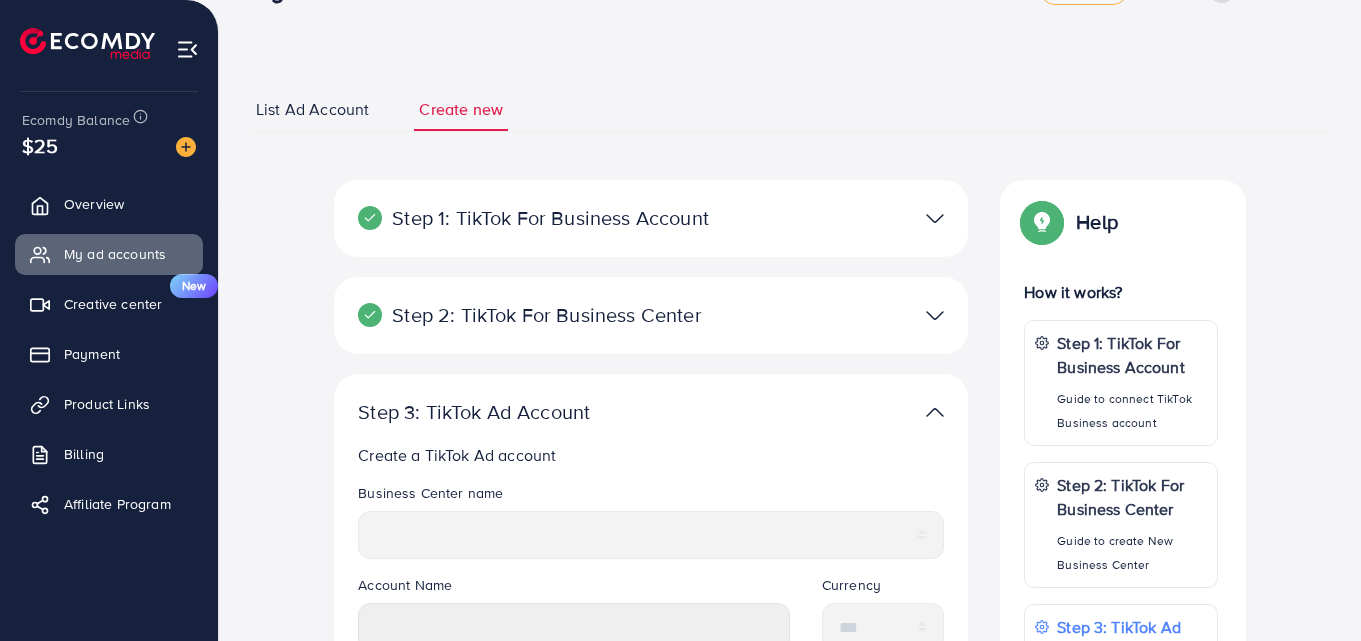 scroll, scrollTop: 0, scrollLeft: 0, axis: both 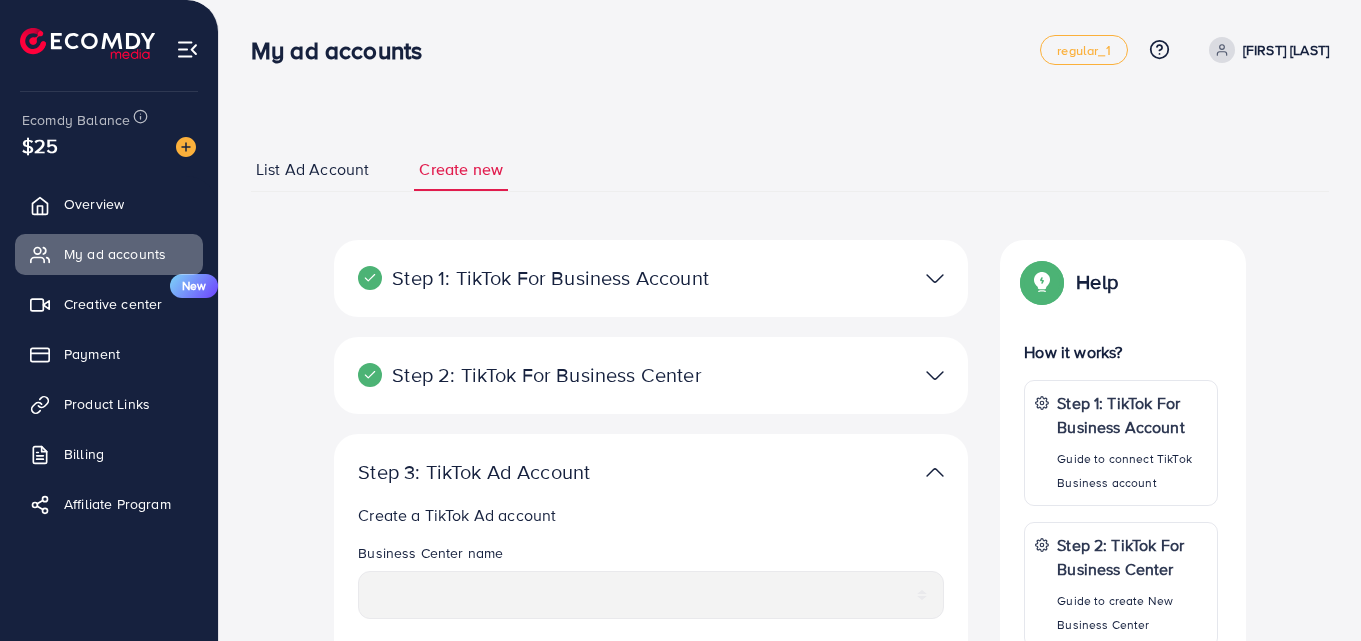 click at bounding box center (935, 278) 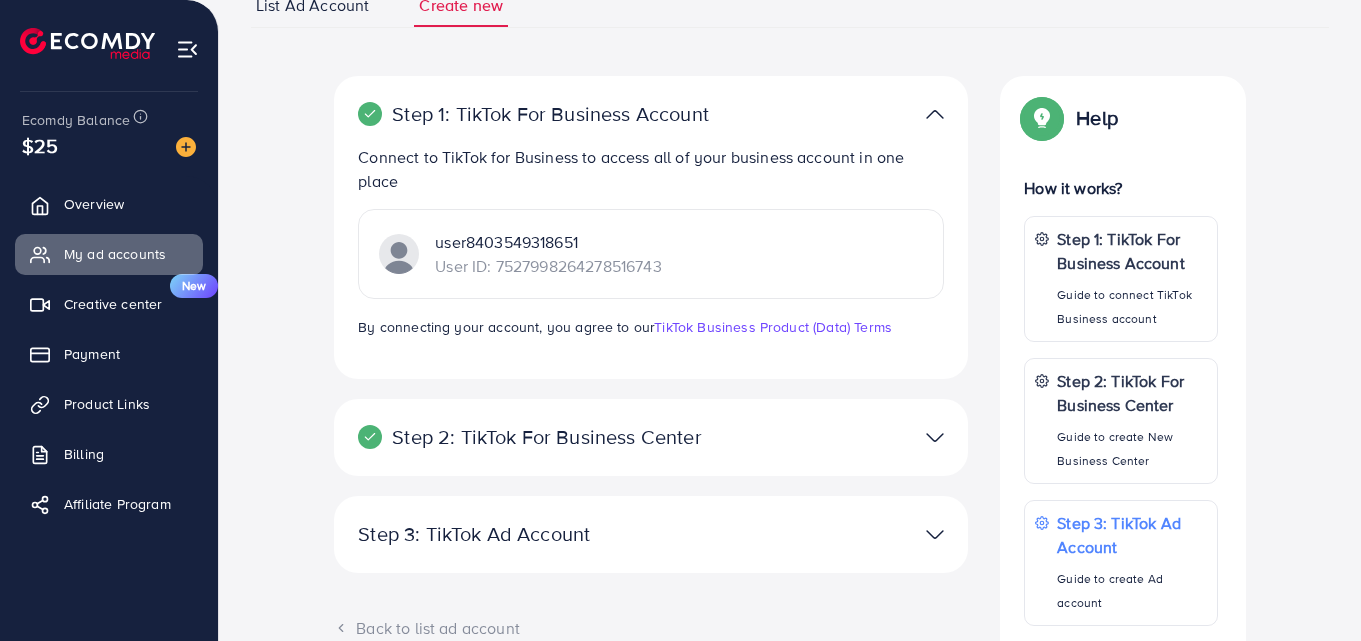 scroll, scrollTop: 200, scrollLeft: 0, axis: vertical 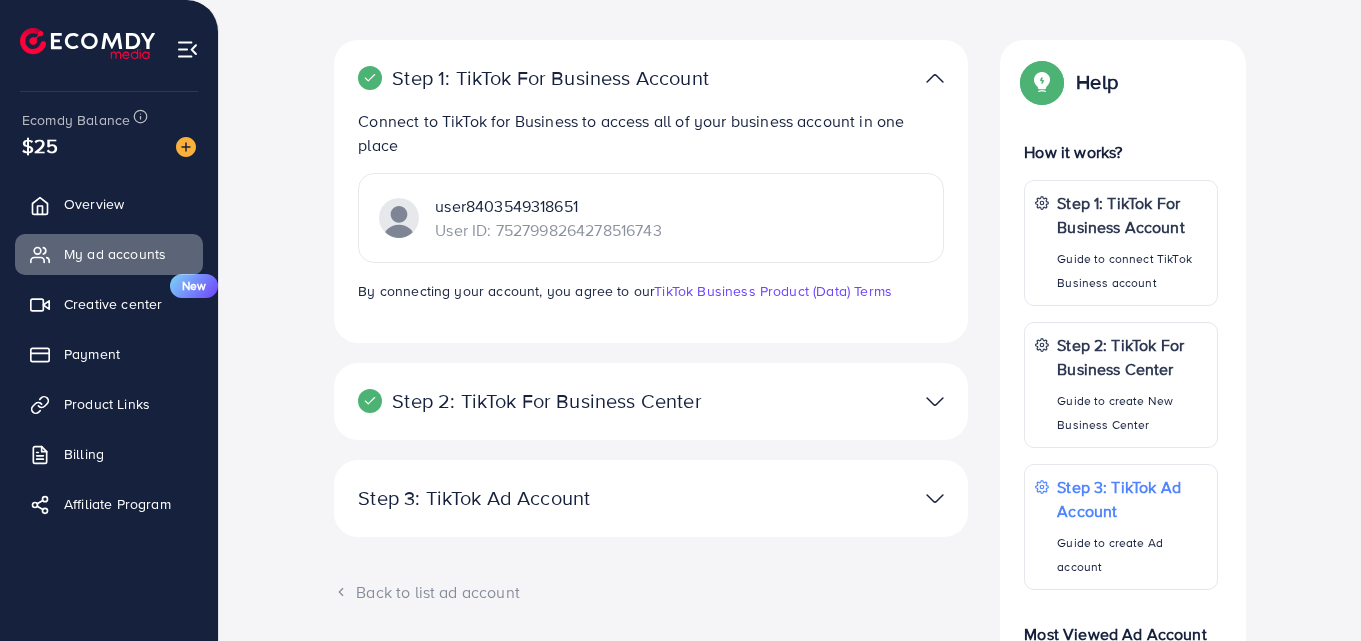 click at bounding box center (935, 401) 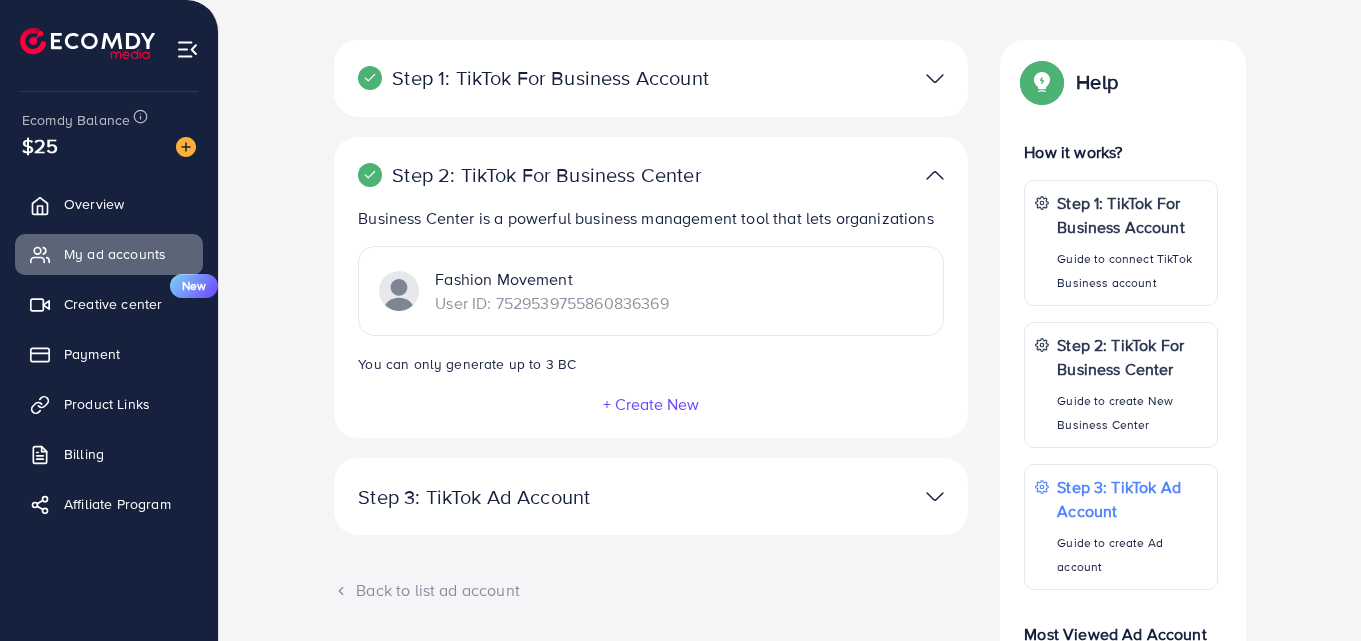 click at bounding box center [935, 78] 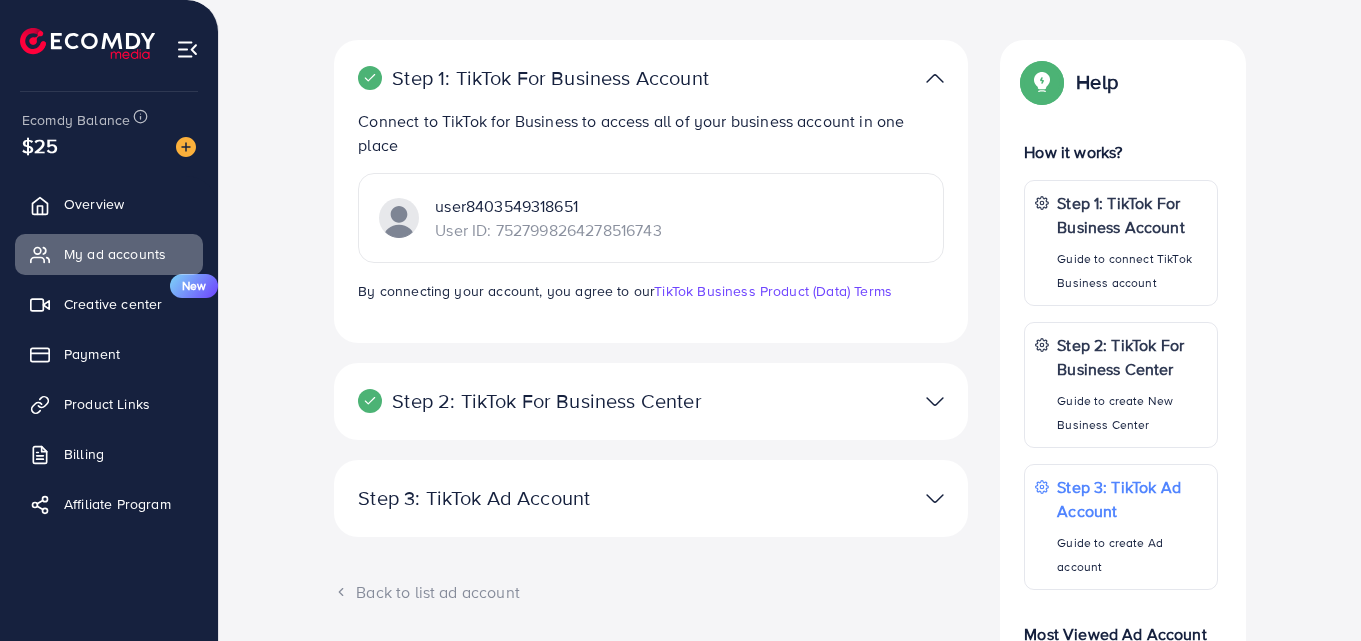 click on "**********" at bounding box center (651, 488) 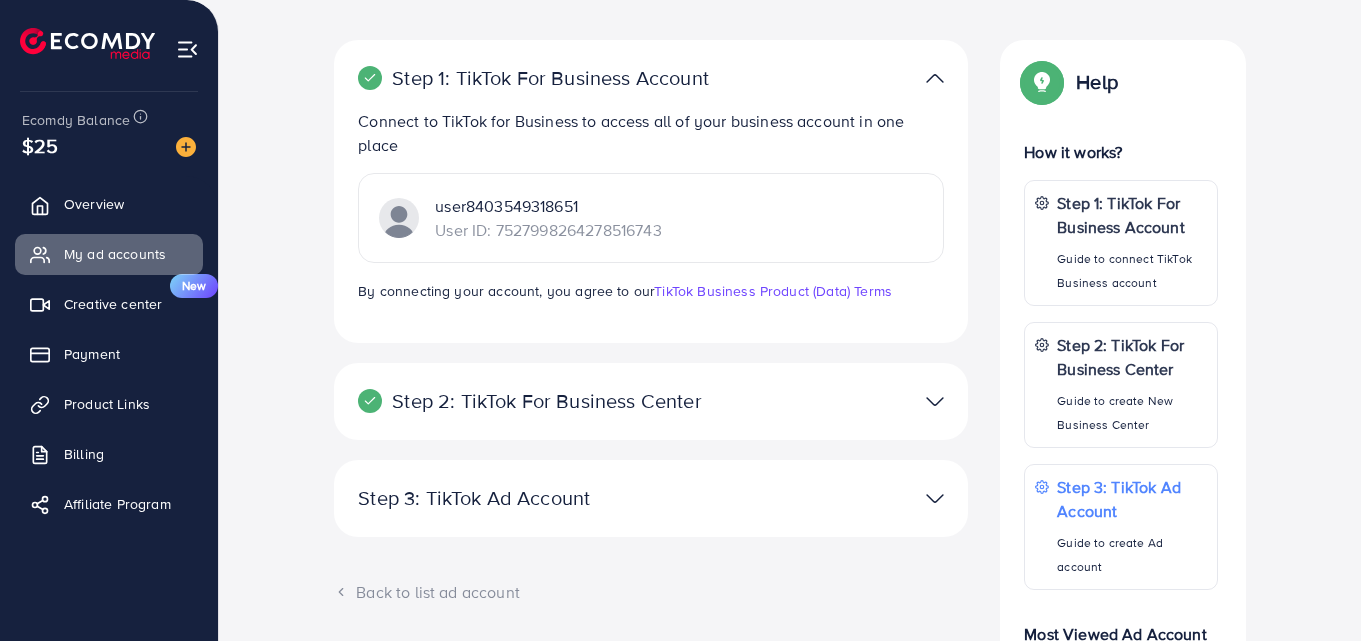 drag, startPoint x: 1026, startPoint y: 153, endPoint x: 1128, endPoint y: 148, distance: 102.122475 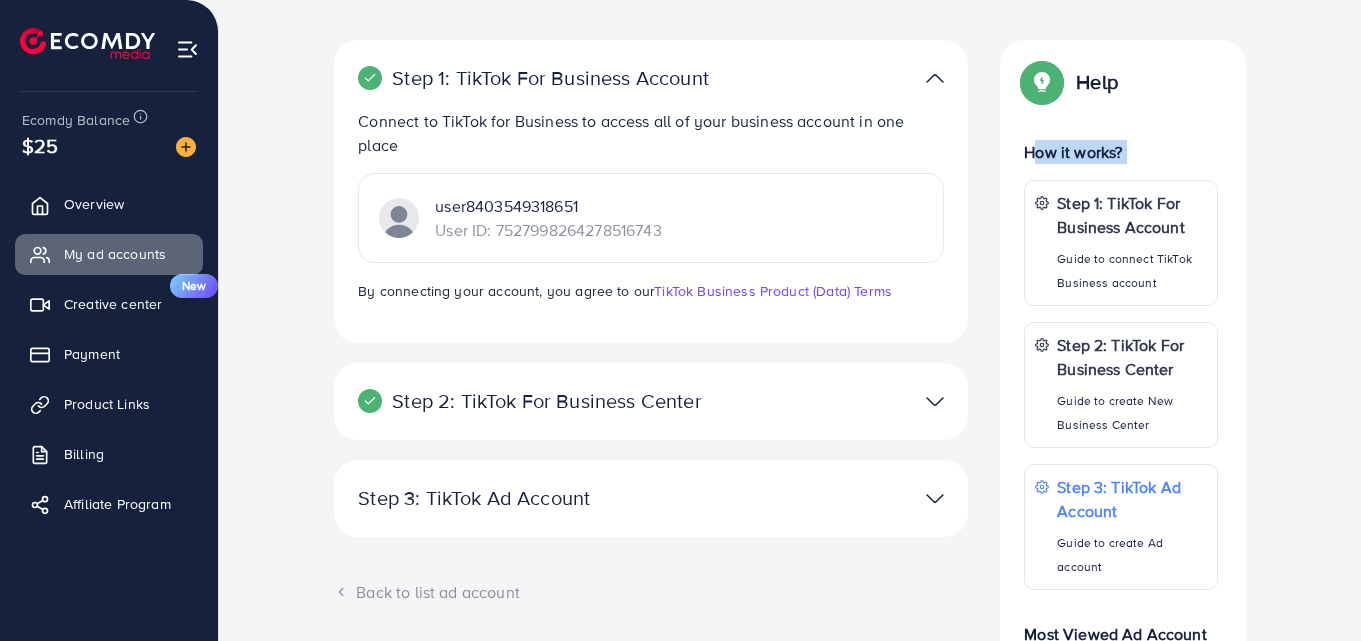 drag, startPoint x: 1089, startPoint y: 148, endPoint x: 1040, endPoint y: 148, distance: 49 